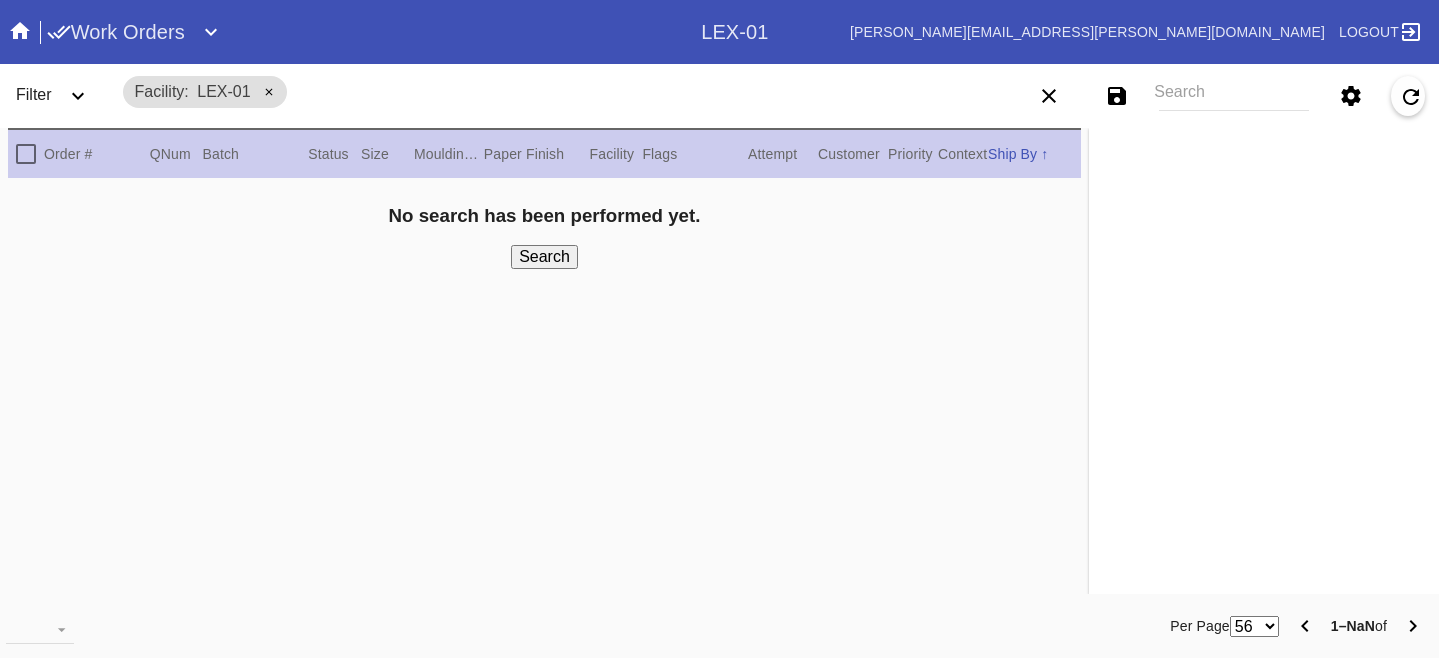 scroll, scrollTop: 0, scrollLeft: 0, axis: both 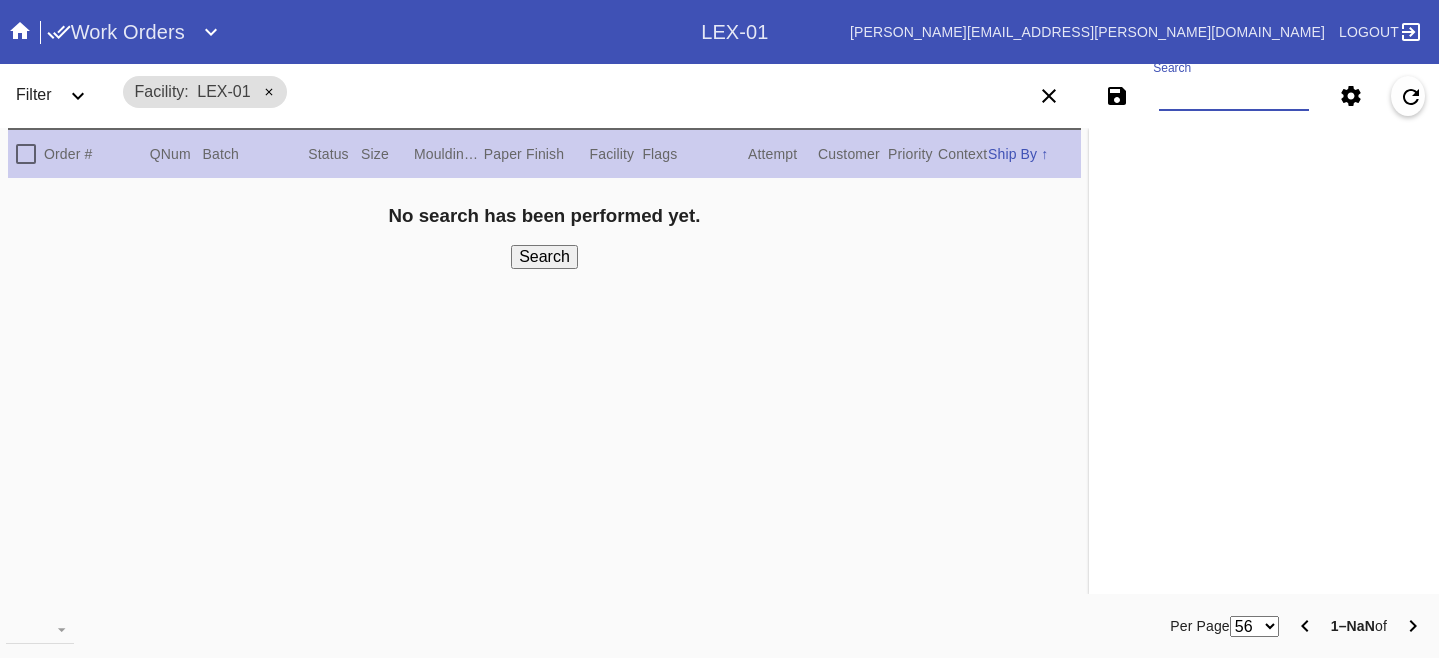 click on "Search" at bounding box center (1234, 96) 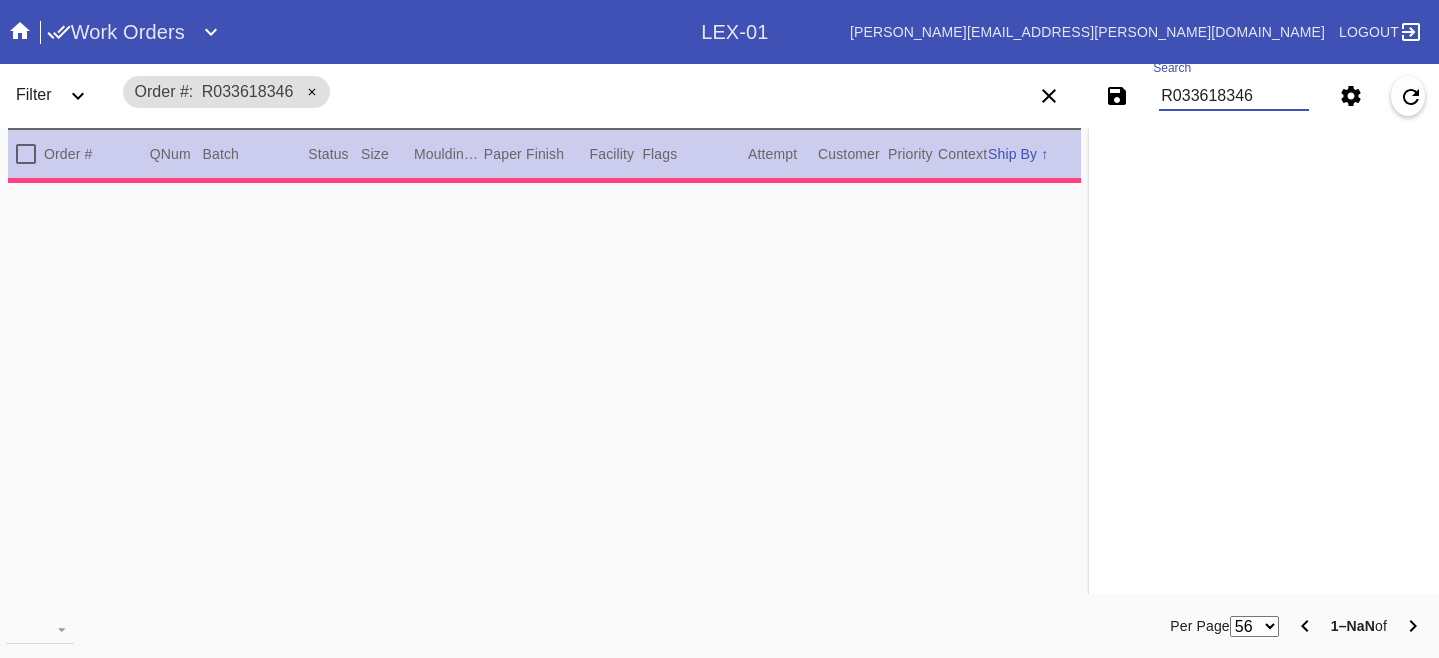 type on "PRO NOTE: Frame as usual. DC 6.6" 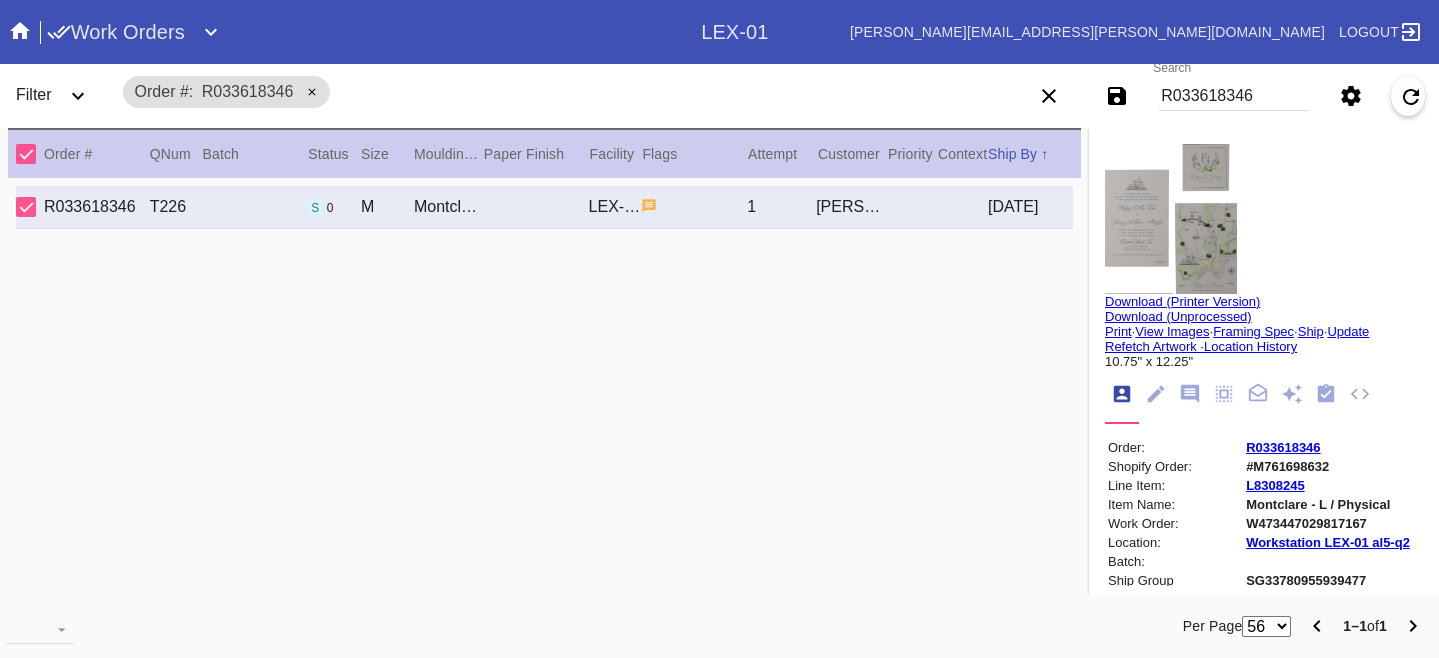 click at bounding box center [1171, 219] 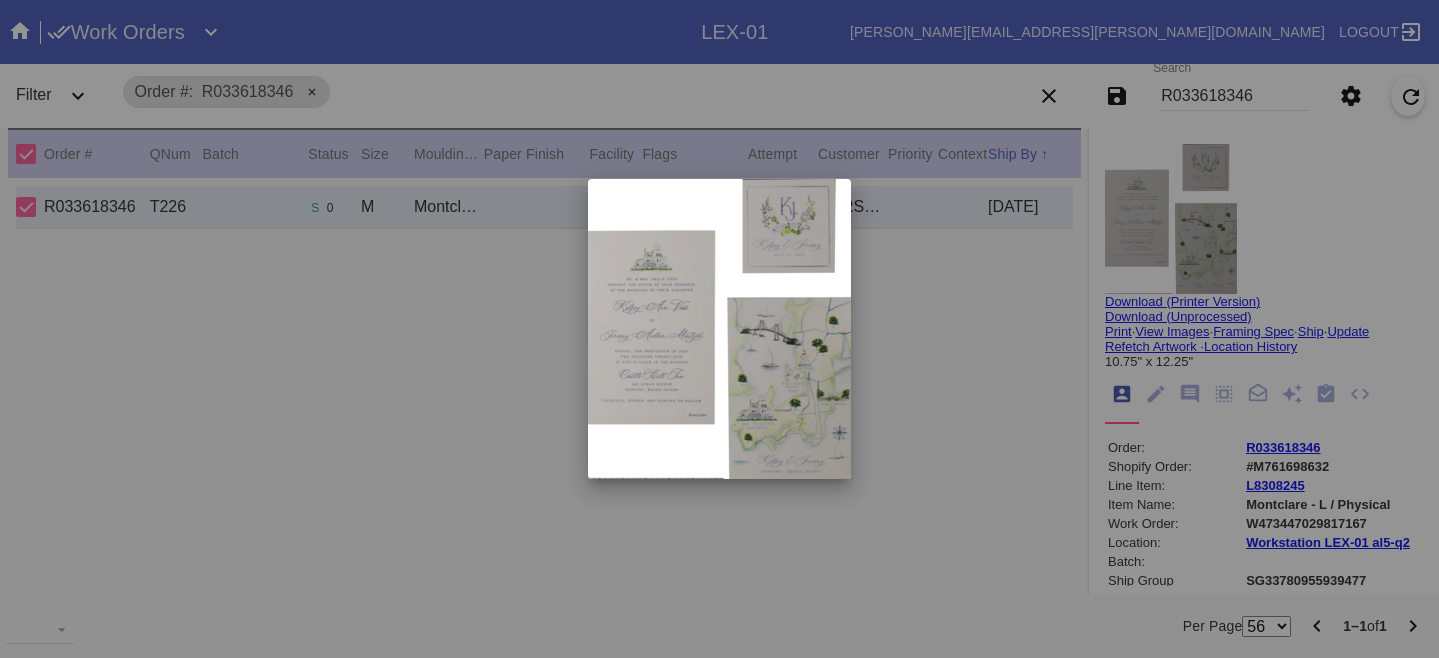 click at bounding box center (719, 329) 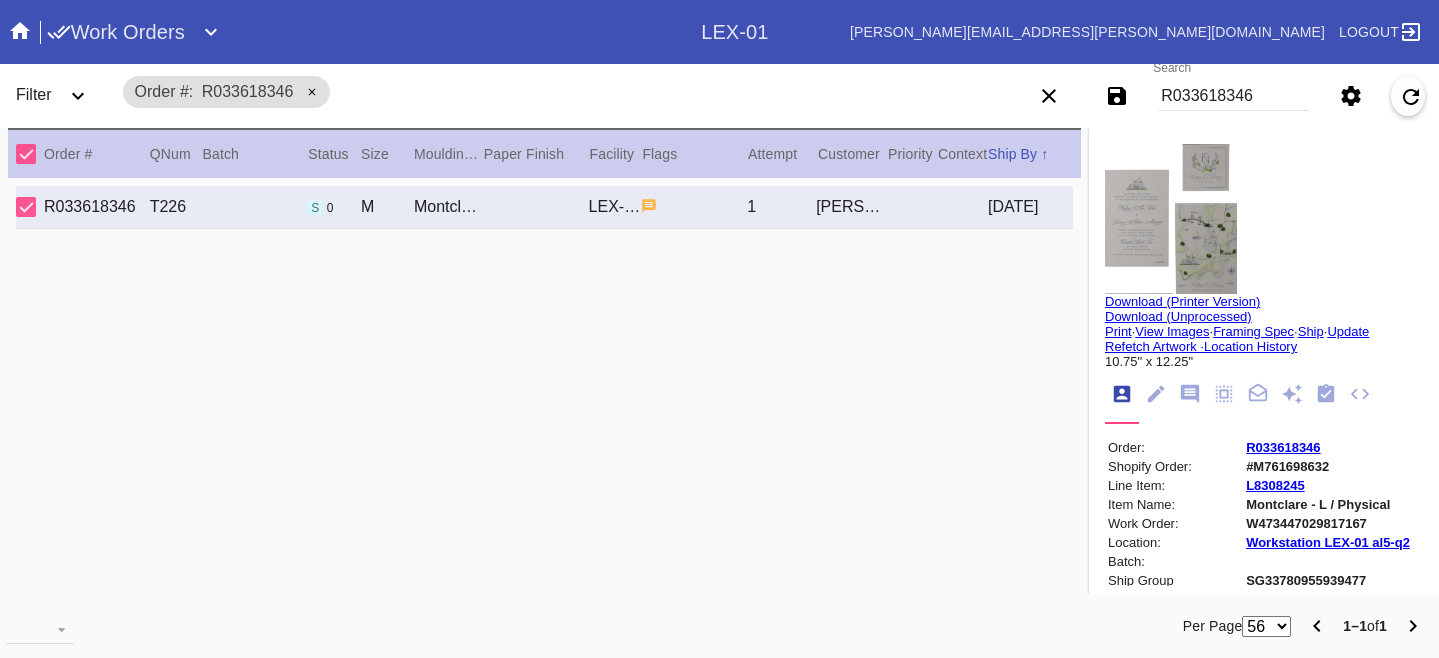 click on "#M761698632" at bounding box center [1328, 466] 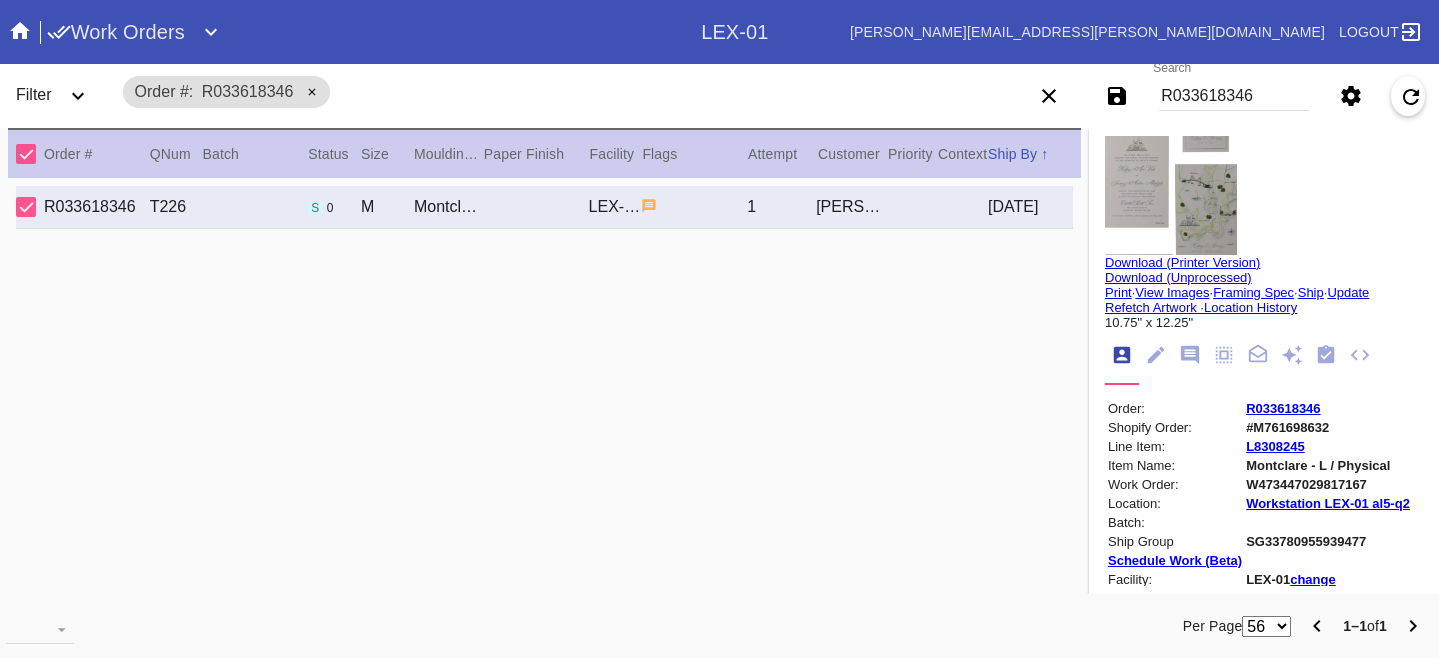 scroll, scrollTop: 44, scrollLeft: 0, axis: vertical 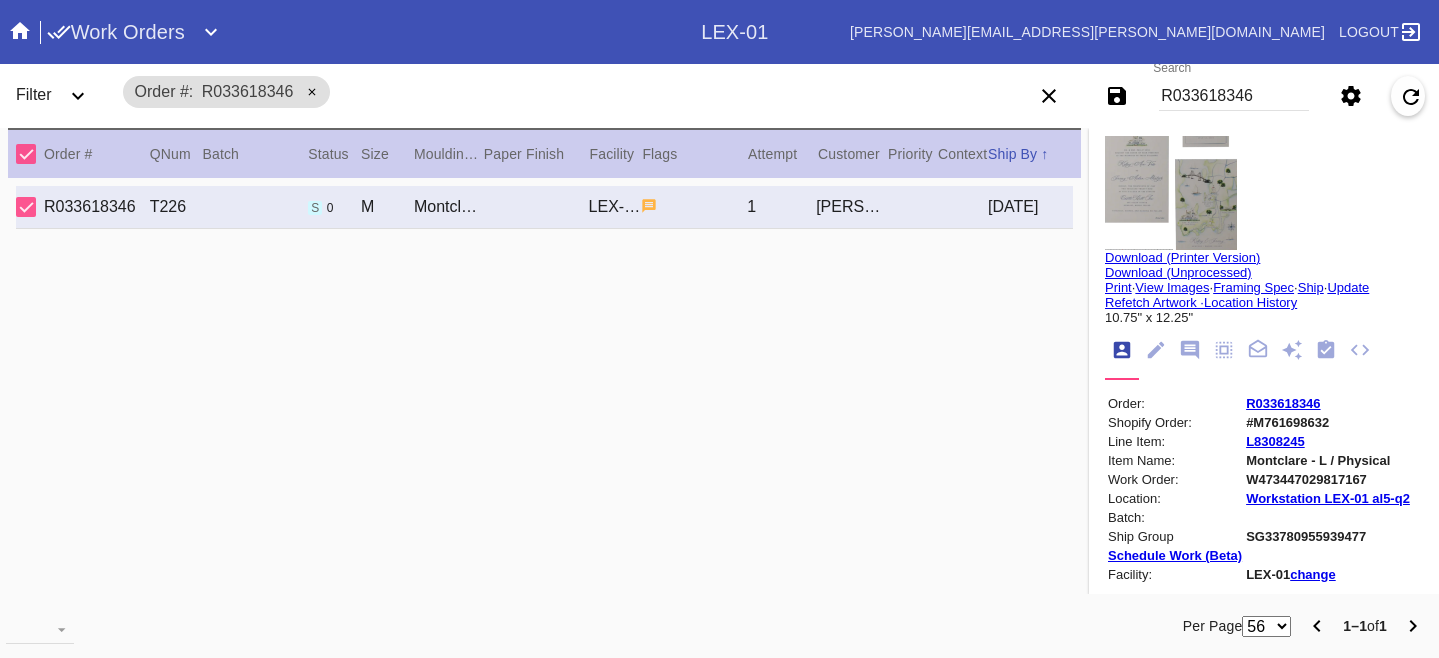 click 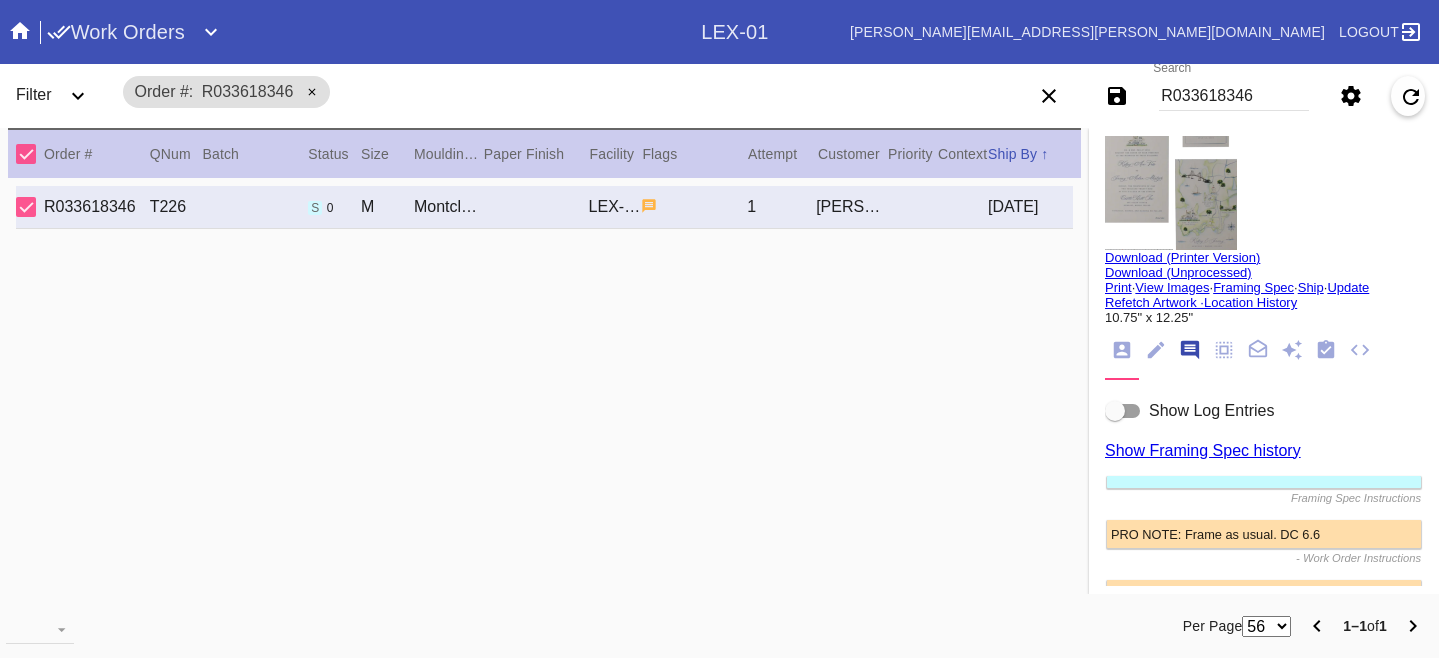 scroll, scrollTop: 123, scrollLeft: 0, axis: vertical 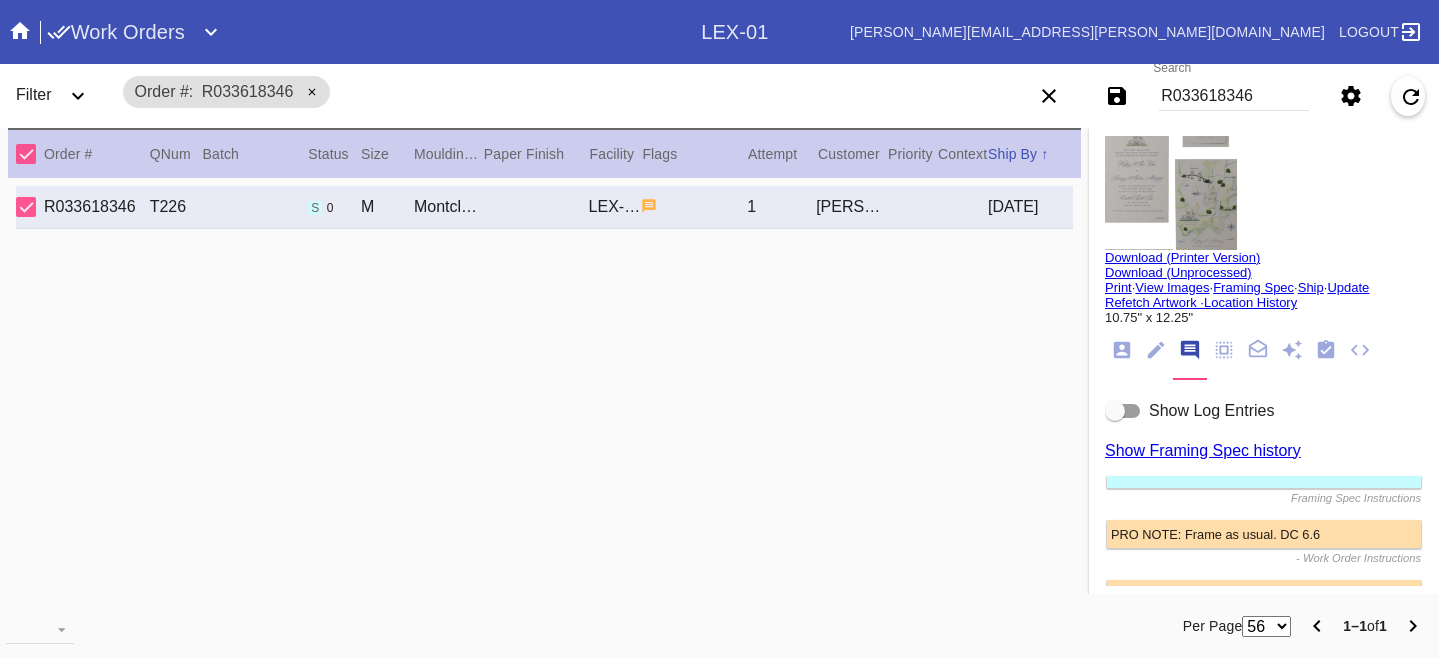 click at bounding box center [1123, 411] 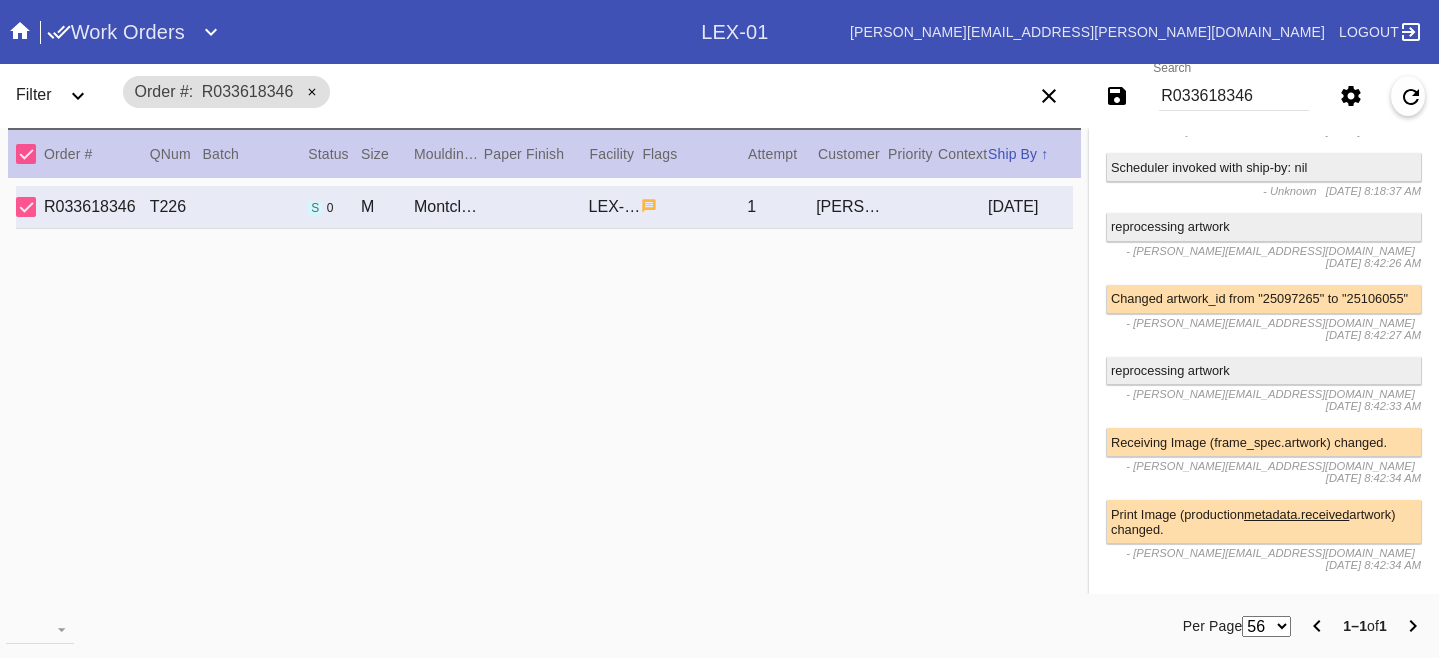 scroll, scrollTop: 4592, scrollLeft: 0, axis: vertical 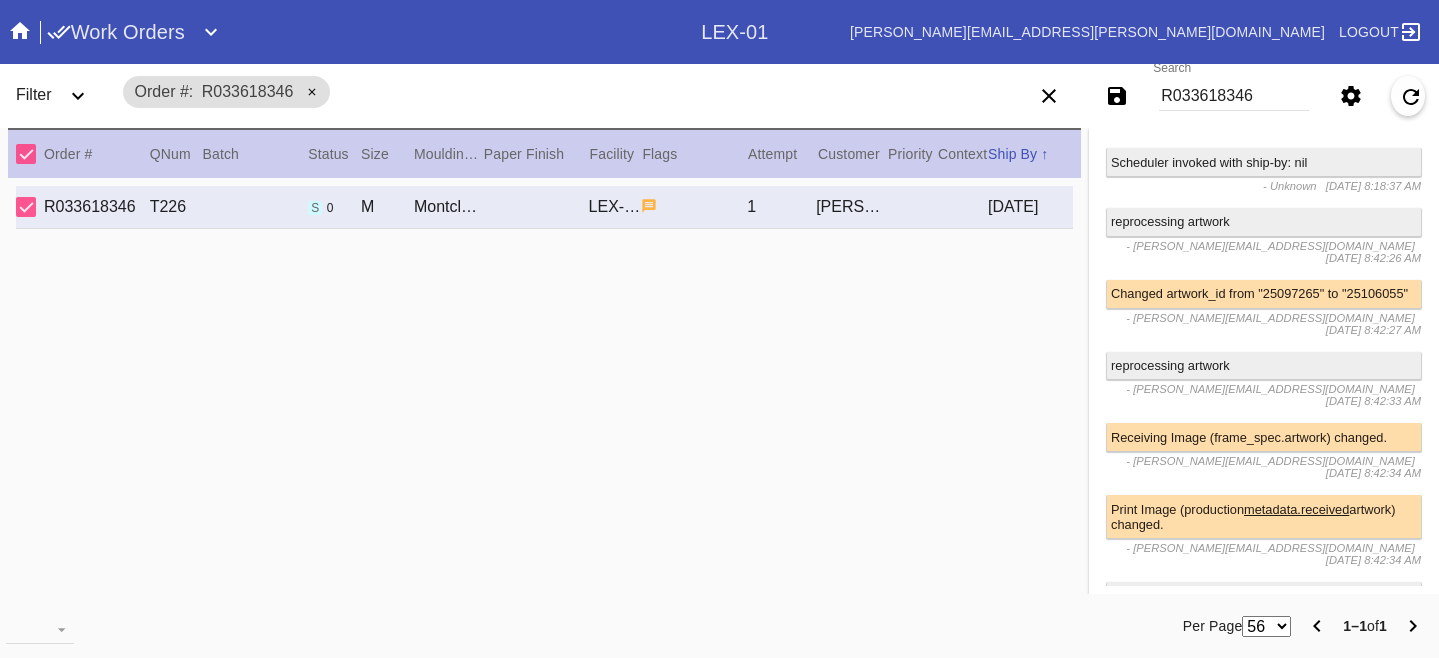 click on "Changed hold reason from "Proactive Outreach" to "Pull for Production"" at bounding box center (1264, 848) 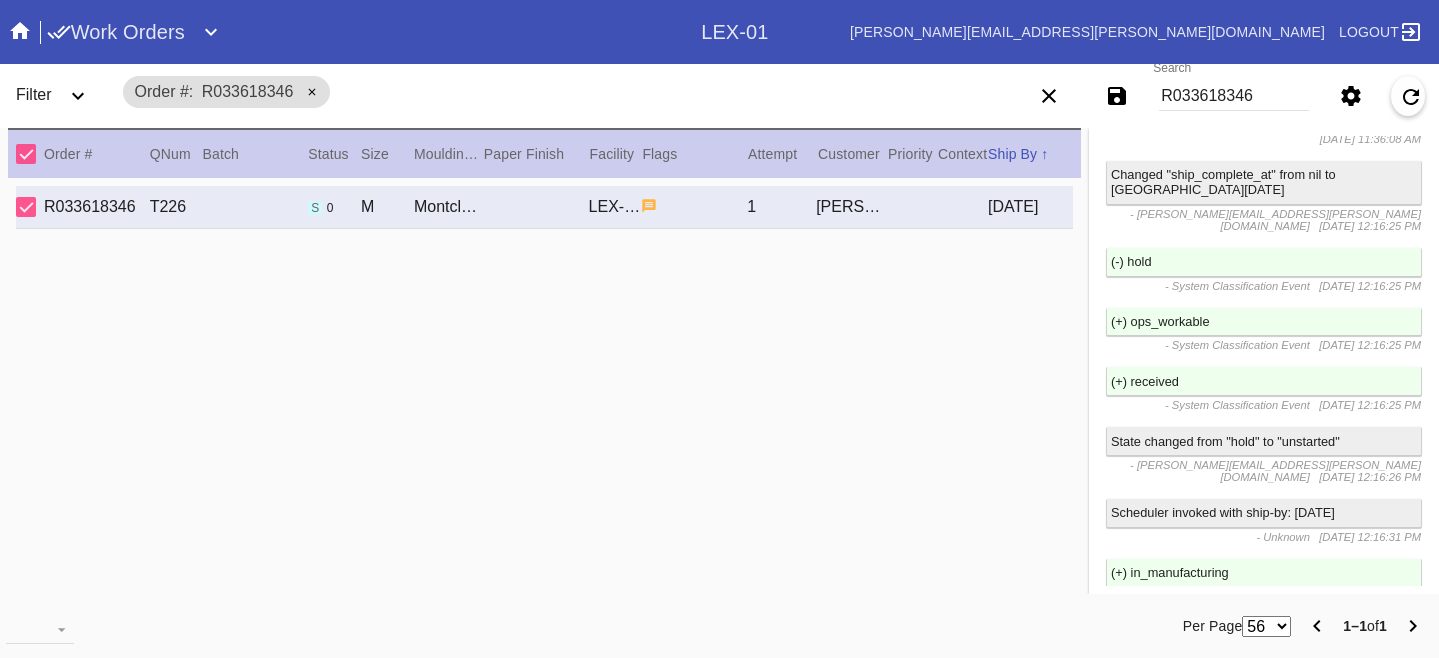 scroll, scrollTop: 5350, scrollLeft: 0, axis: vertical 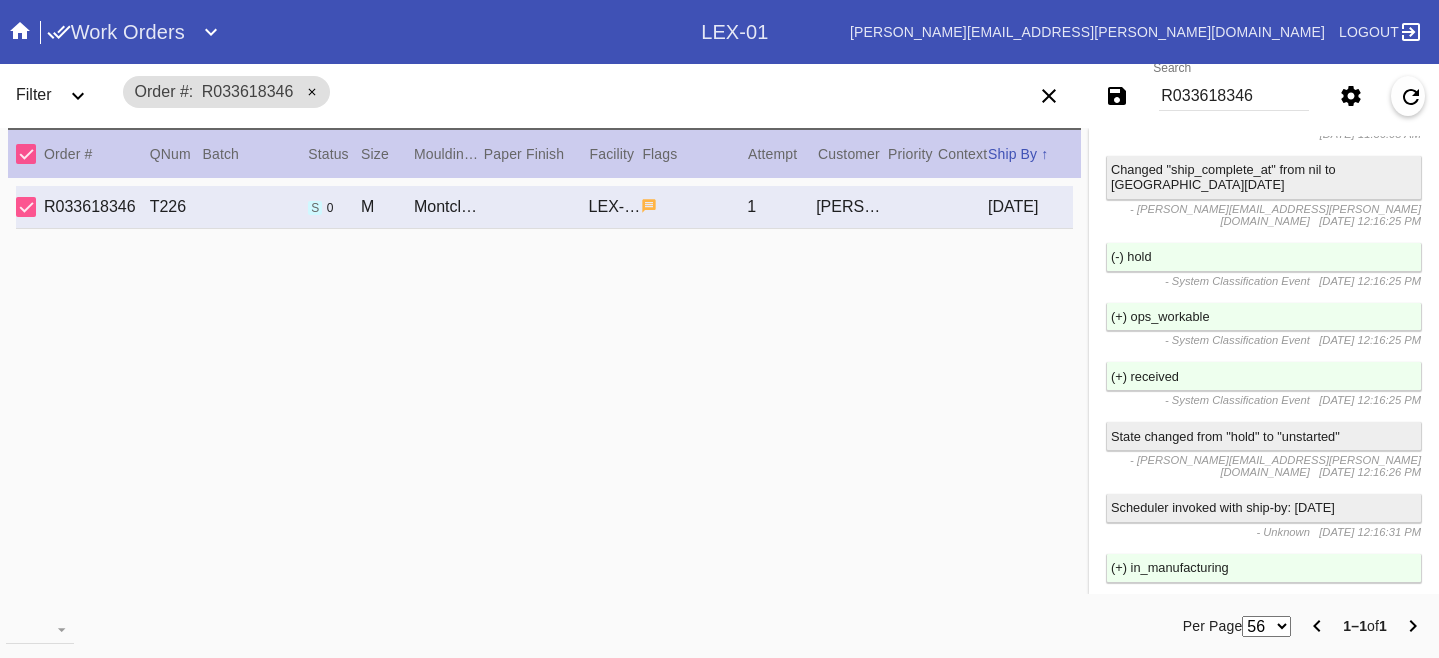 click on "Completed Art - Care on Work Collection #6654359" at bounding box center [1264, 903] 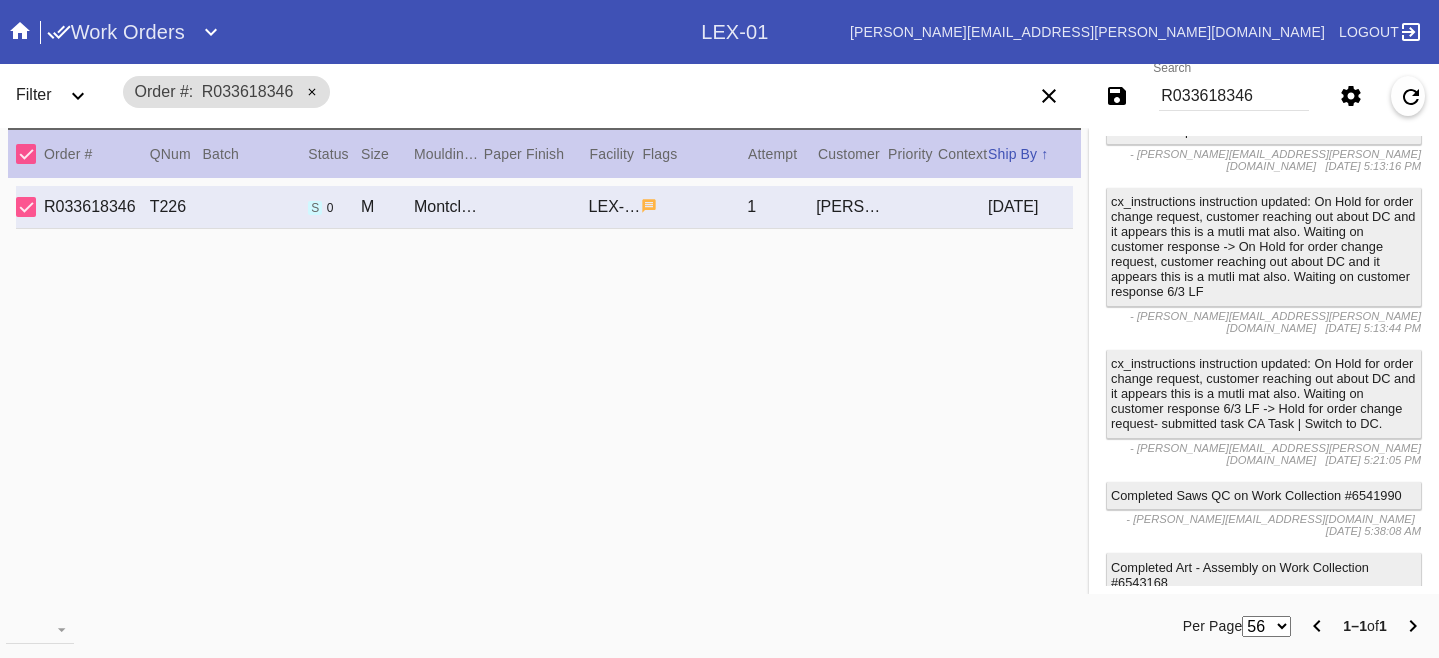 scroll, scrollTop: 3172, scrollLeft: 0, axis: vertical 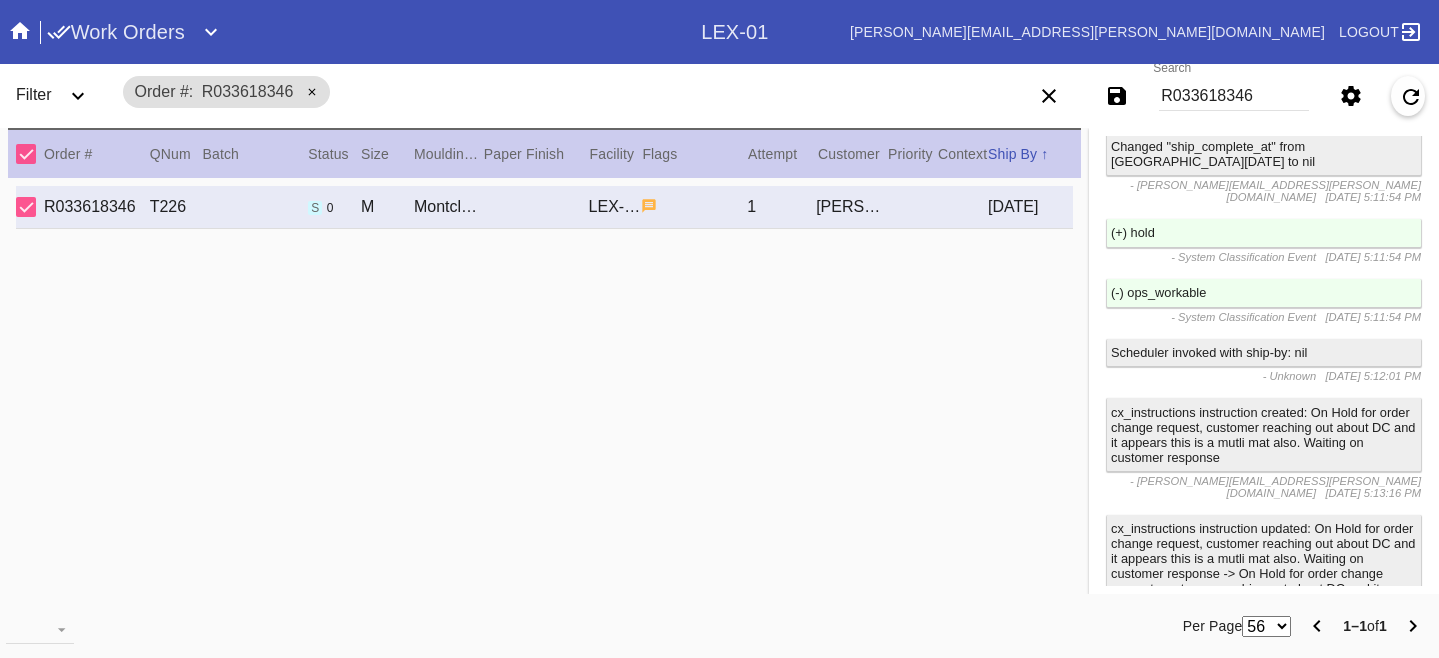 click on "R033618346" at bounding box center [1234, 96] 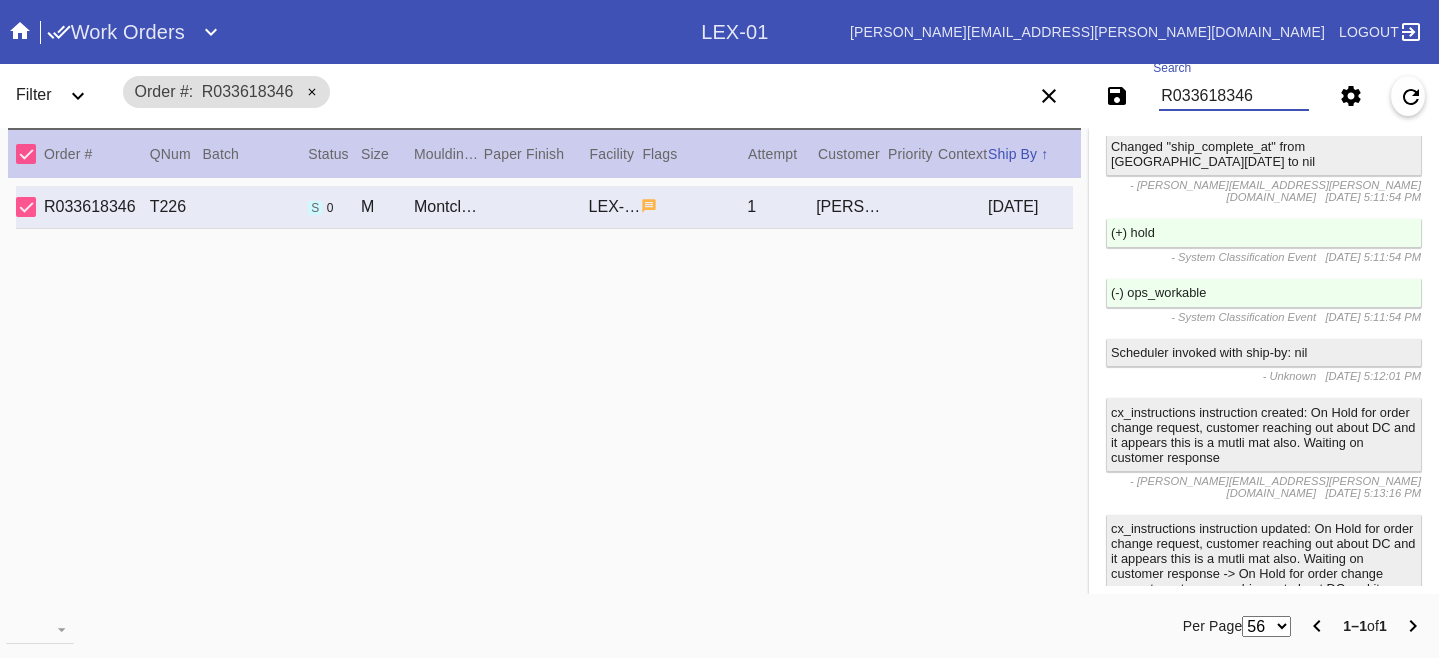click on "R033618346" at bounding box center (1234, 96) 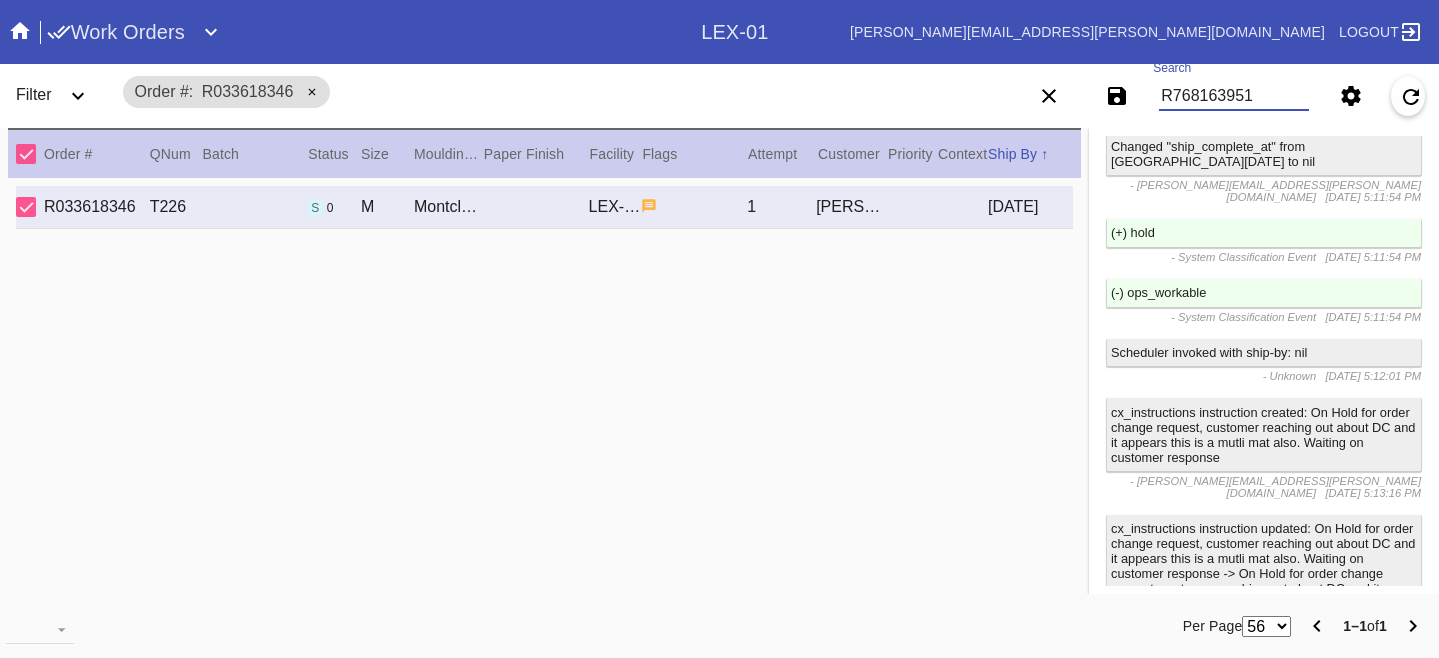 type on "R768163951" 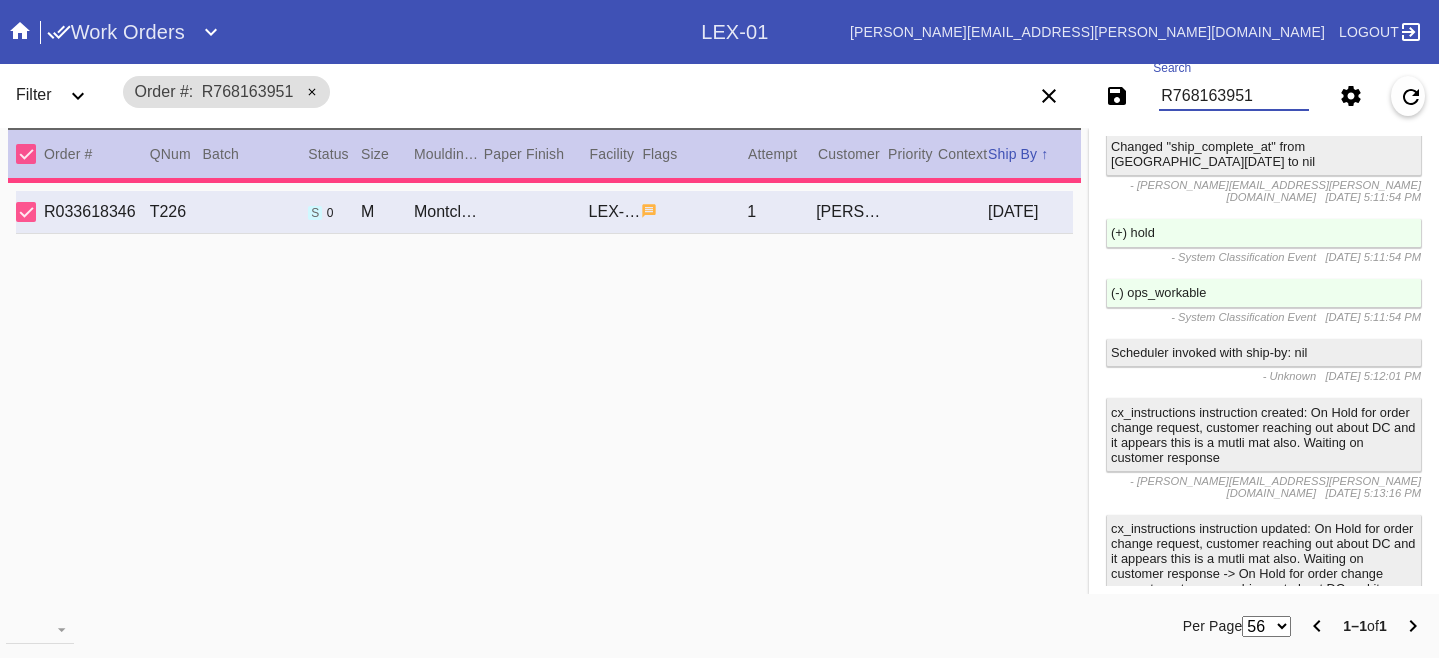 type 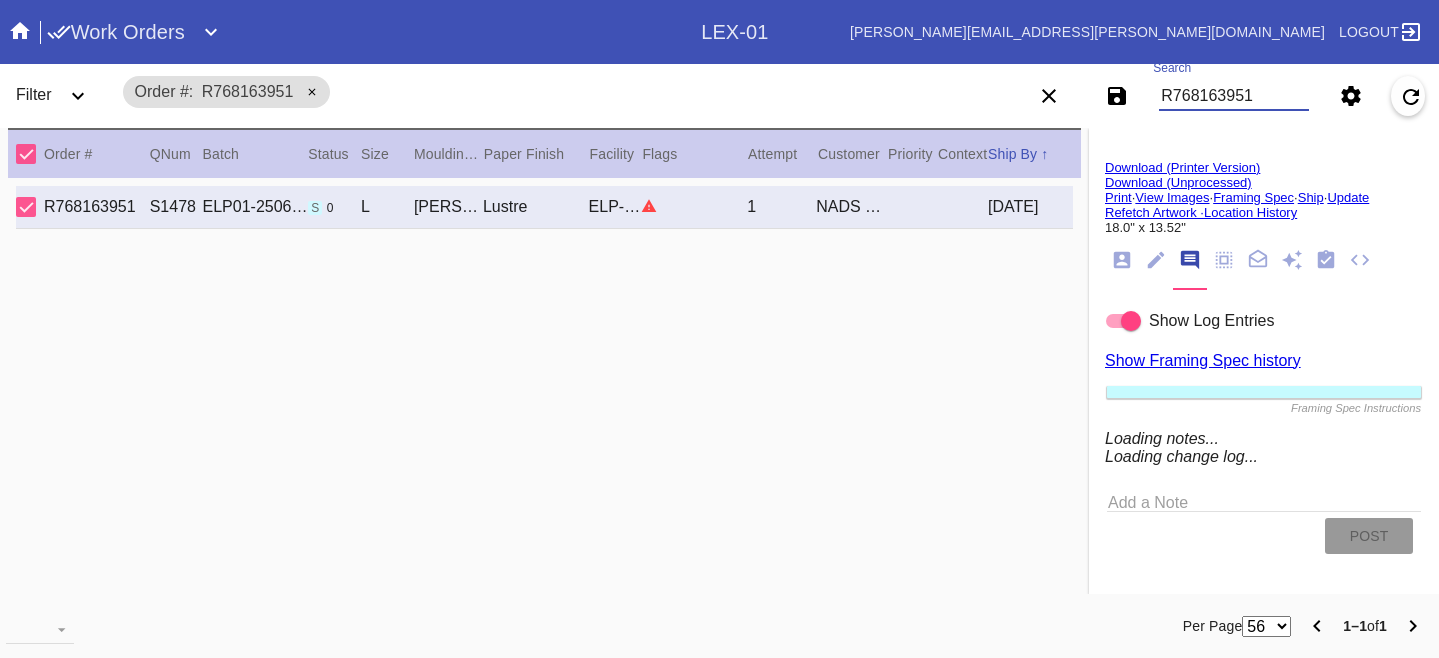 scroll, scrollTop: 3114, scrollLeft: 0, axis: vertical 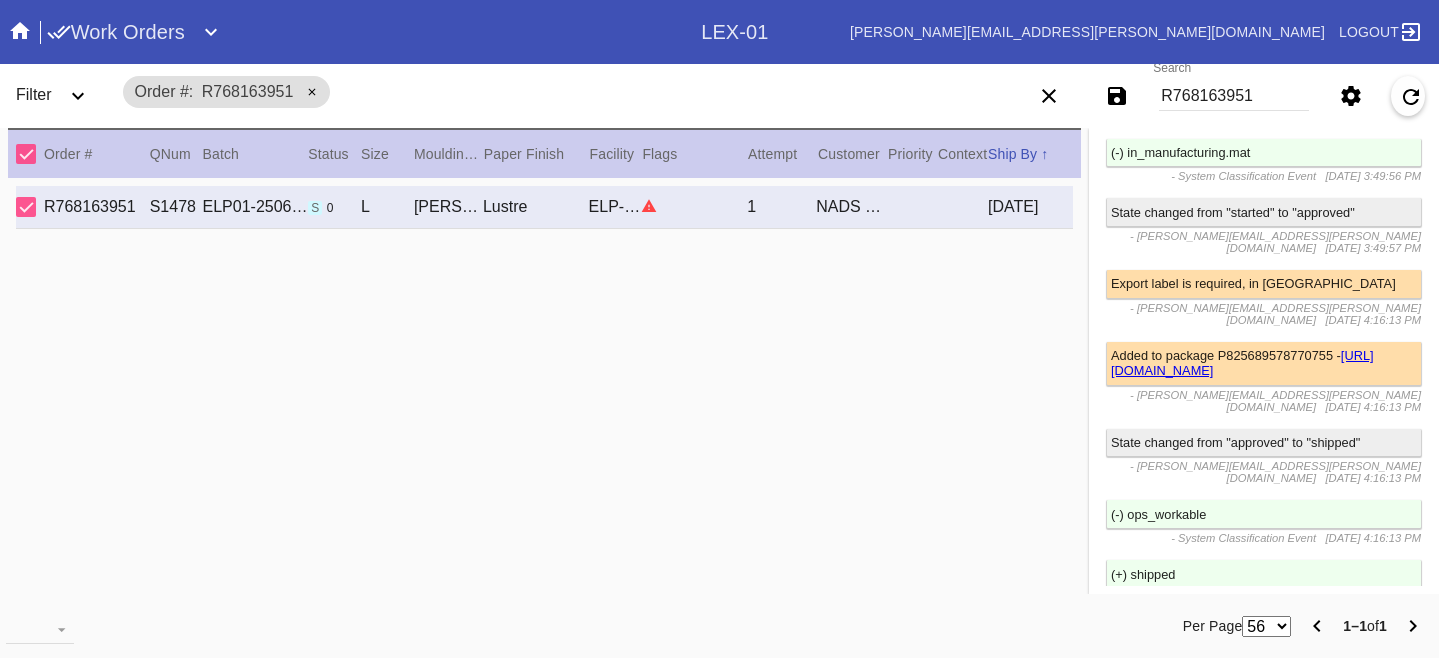 click on "[URL][DOMAIN_NAME]" at bounding box center [1242, 363] 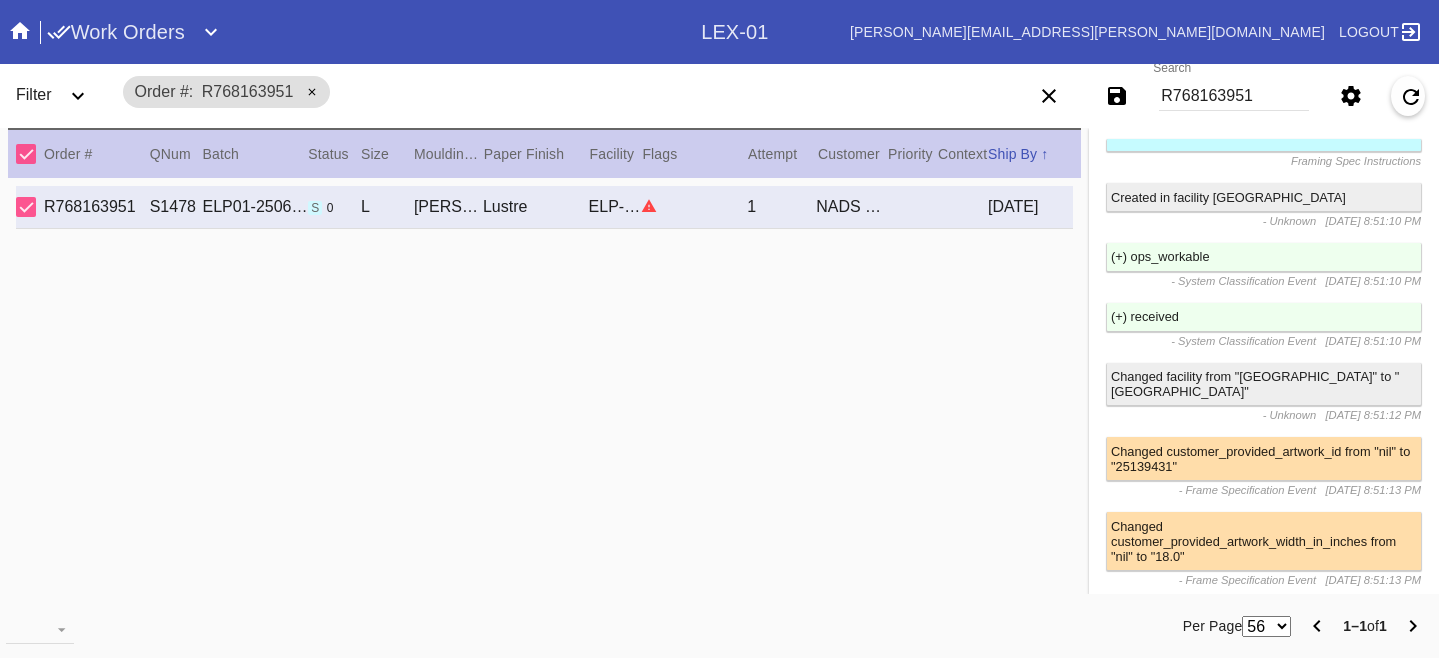 scroll, scrollTop: 386, scrollLeft: 0, axis: vertical 